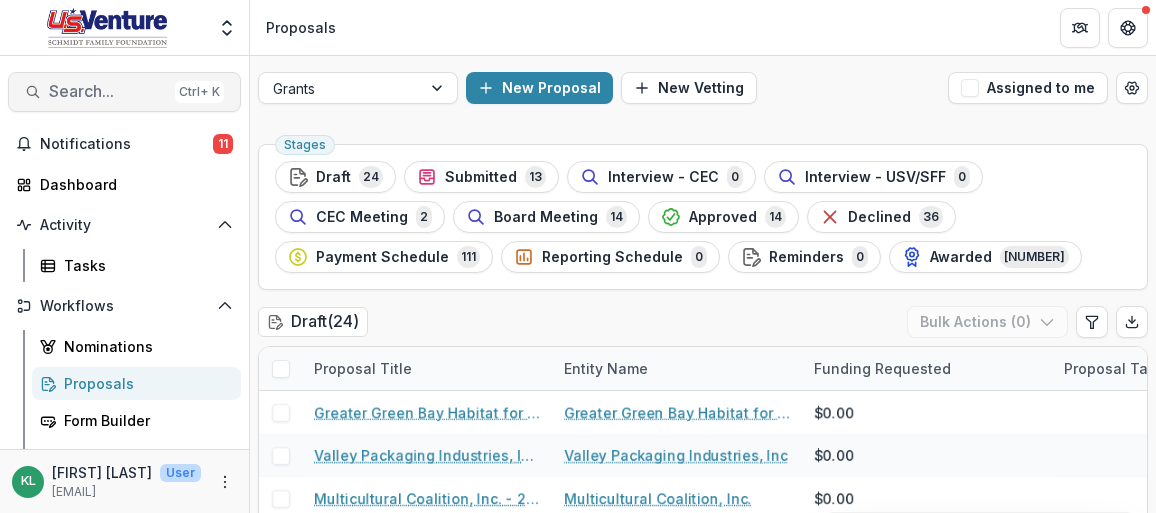 scroll, scrollTop: 0, scrollLeft: 0, axis: both 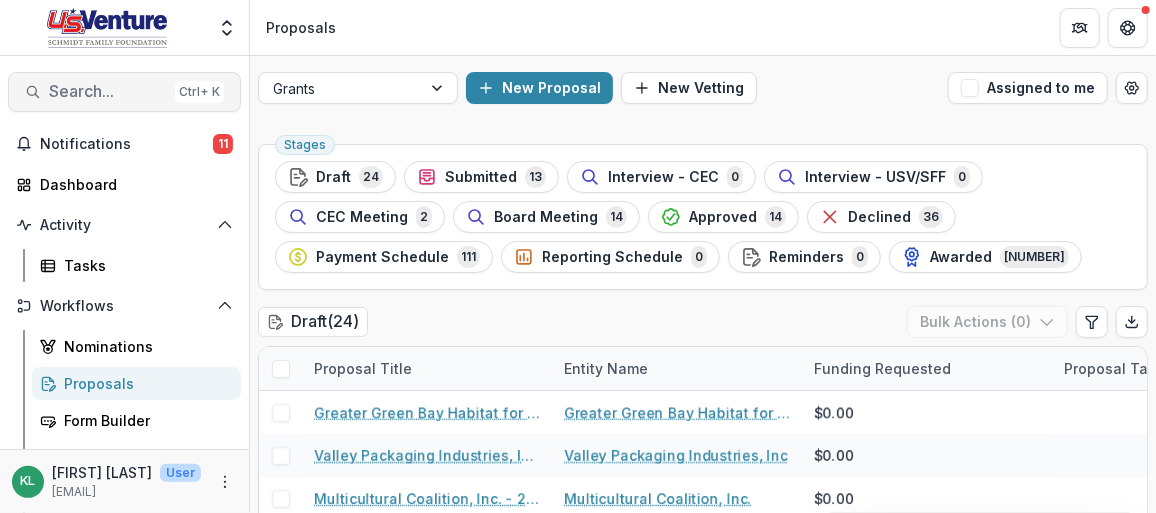click on "Search..." at bounding box center (108, 91) 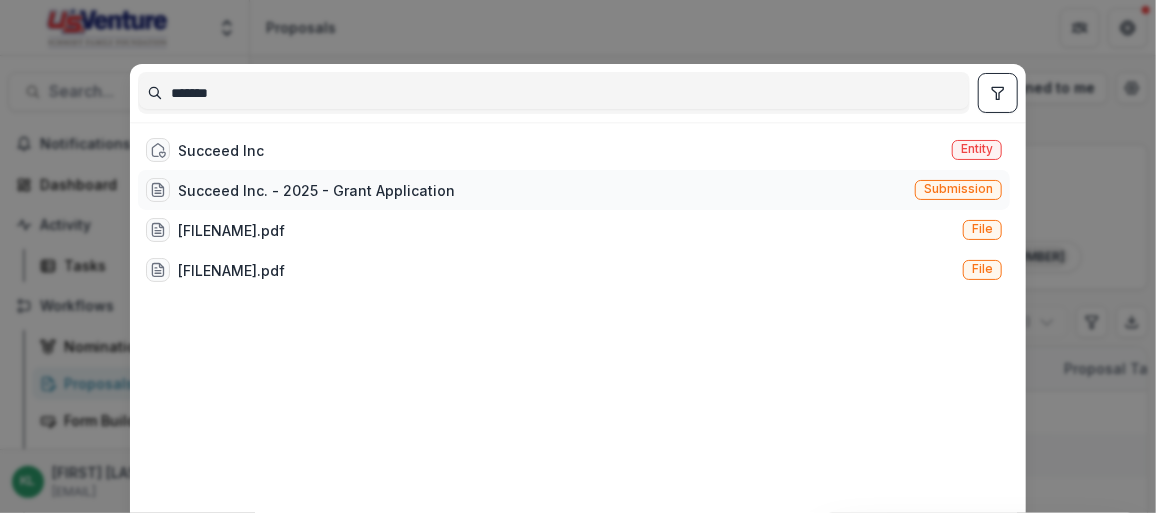 type on "*******" 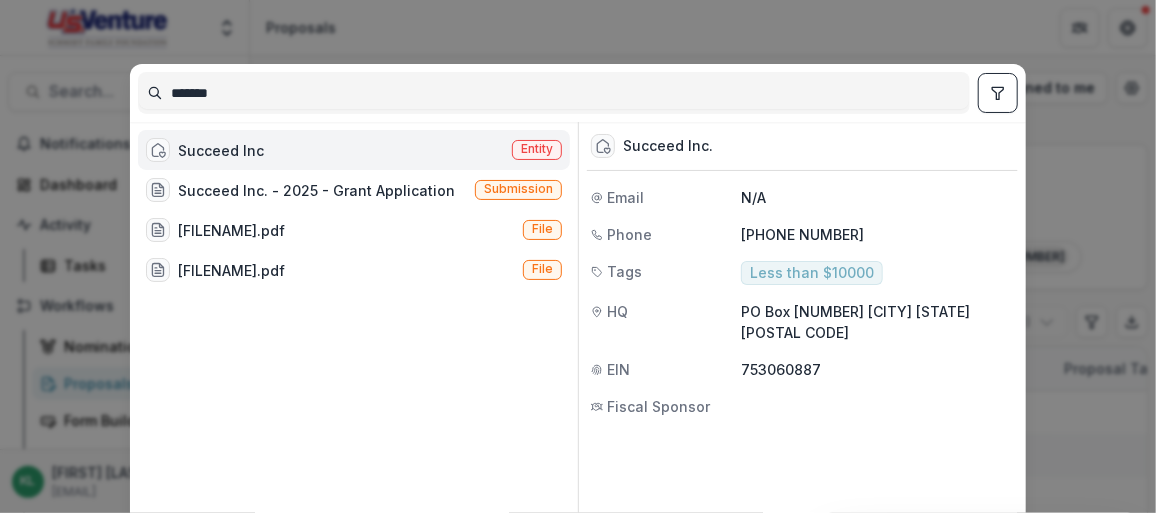 scroll, scrollTop: 215, scrollLeft: 0, axis: vertical 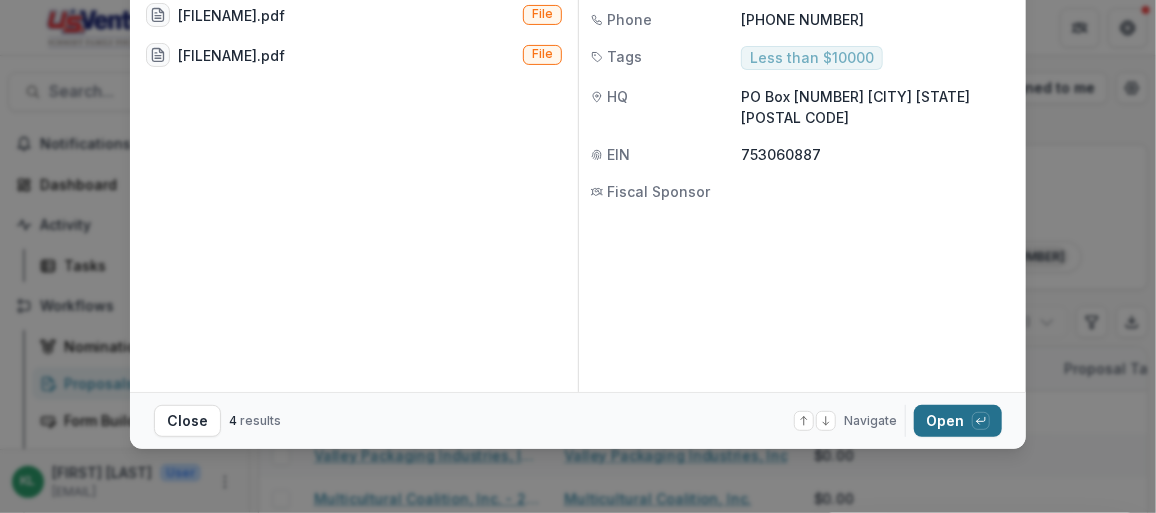 click on "Open with enter key" at bounding box center (958, 421) 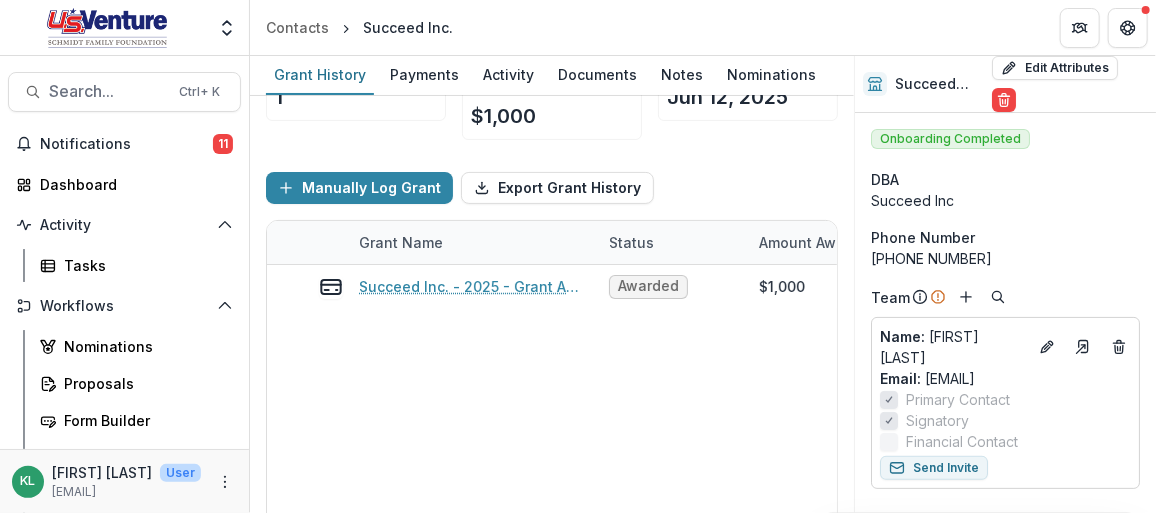 scroll, scrollTop: 90, scrollLeft: 0, axis: vertical 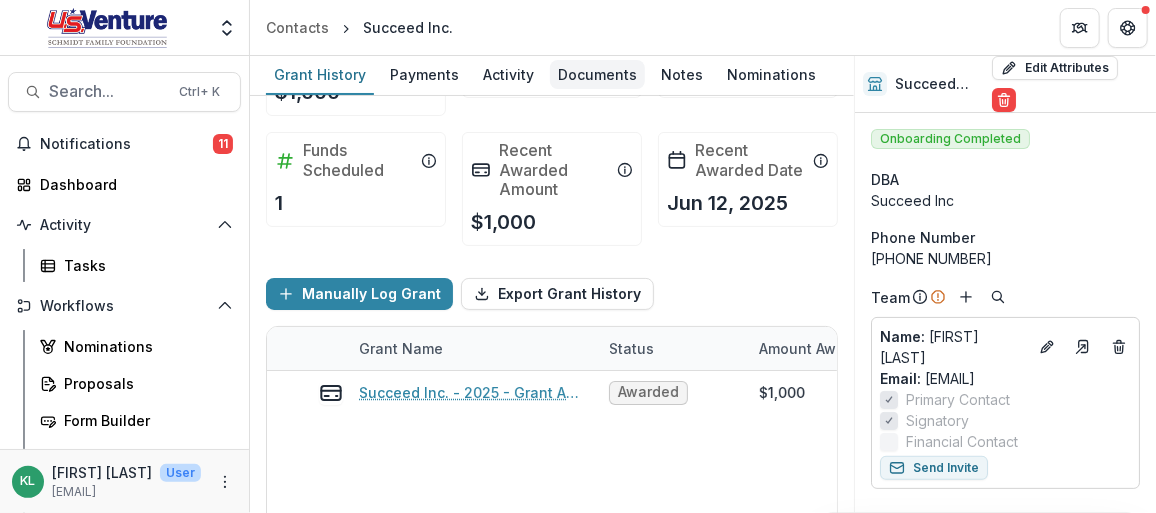click on "Documents" at bounding box center (597, 74) 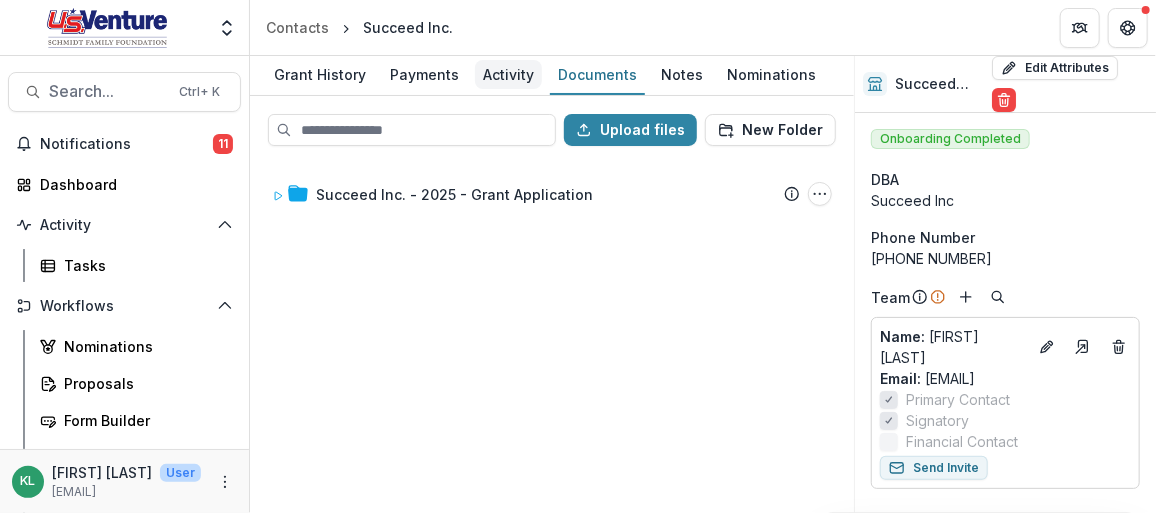 click on "Activity" at bounding box center (508, 74) 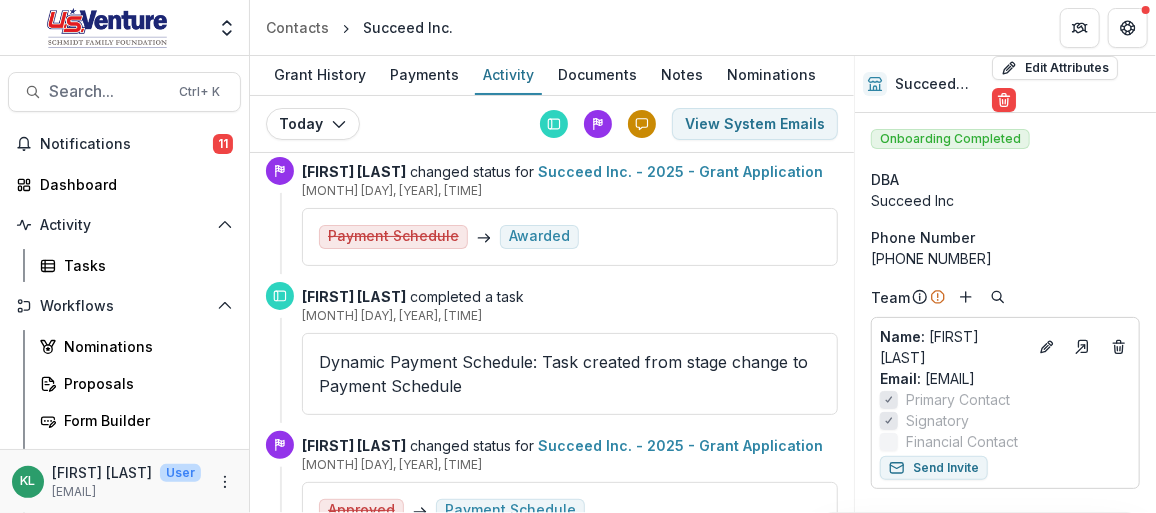 scroll, scrollTop: 0, scrollLeft: 0, axis: both 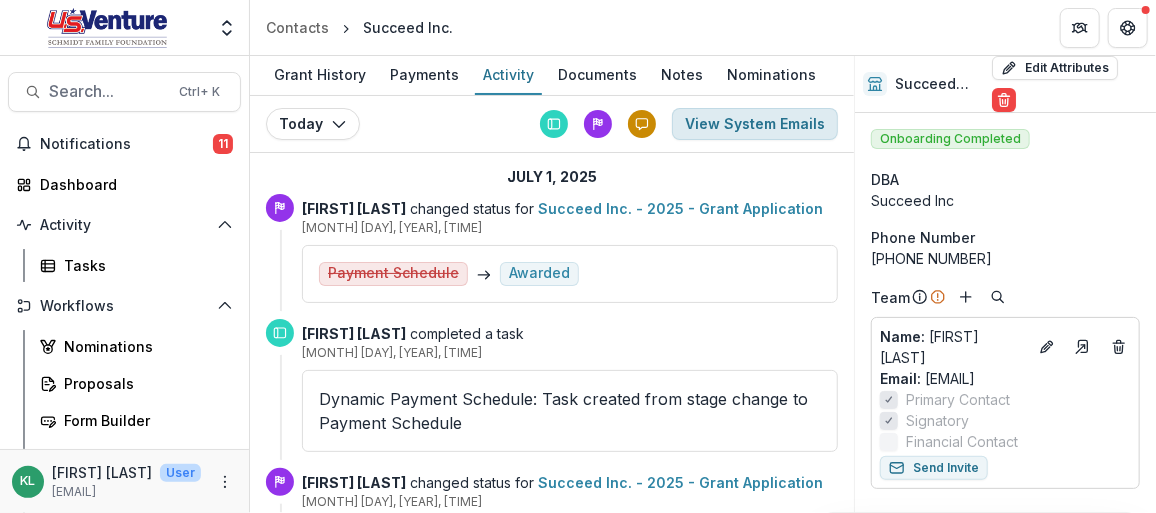 click on "View System Emails" at bounding box center [755, 124] 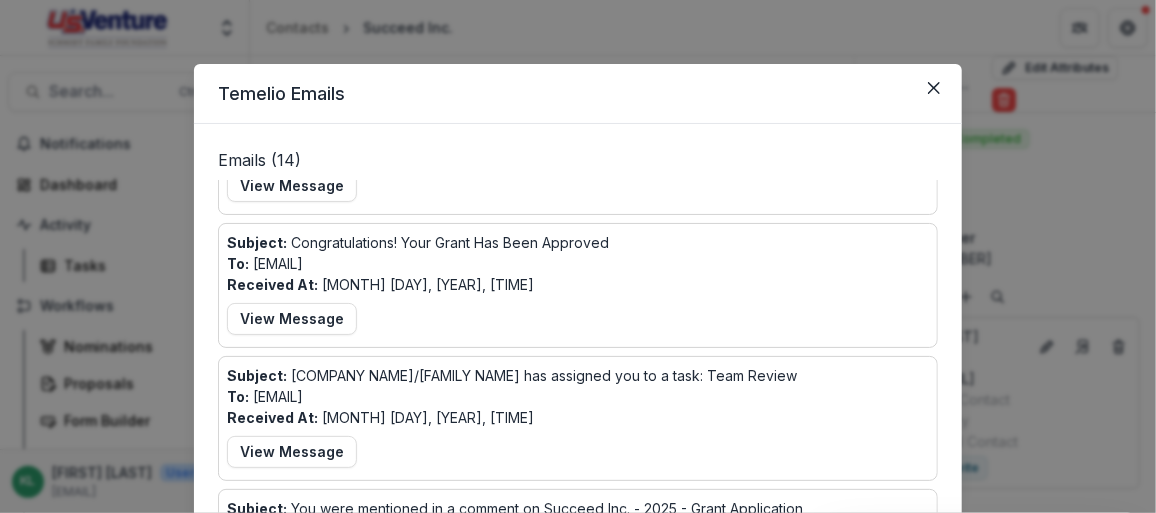 scroll, scrollTop: 0, scrollLeft: 0, axis: both 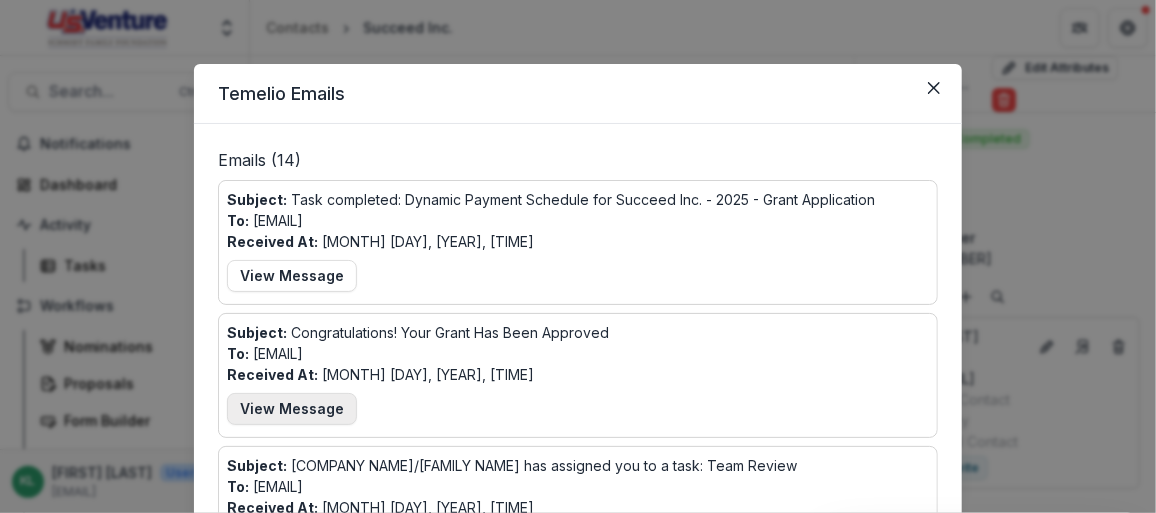 click on "View Message" at bounding box center [292, 409] 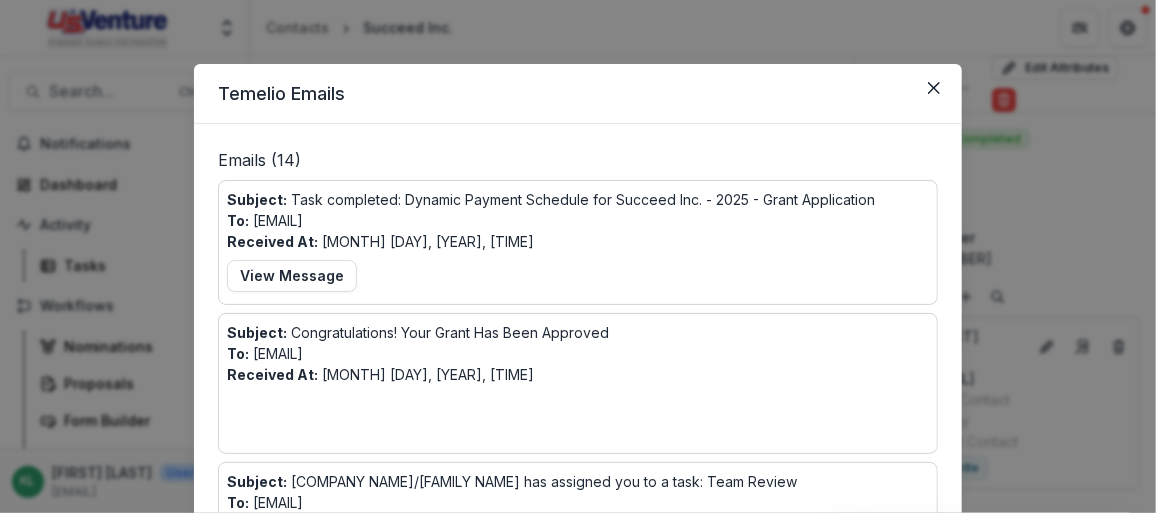 scroll, scrollTop: 219, scrollLeft: 0, axis: vertical 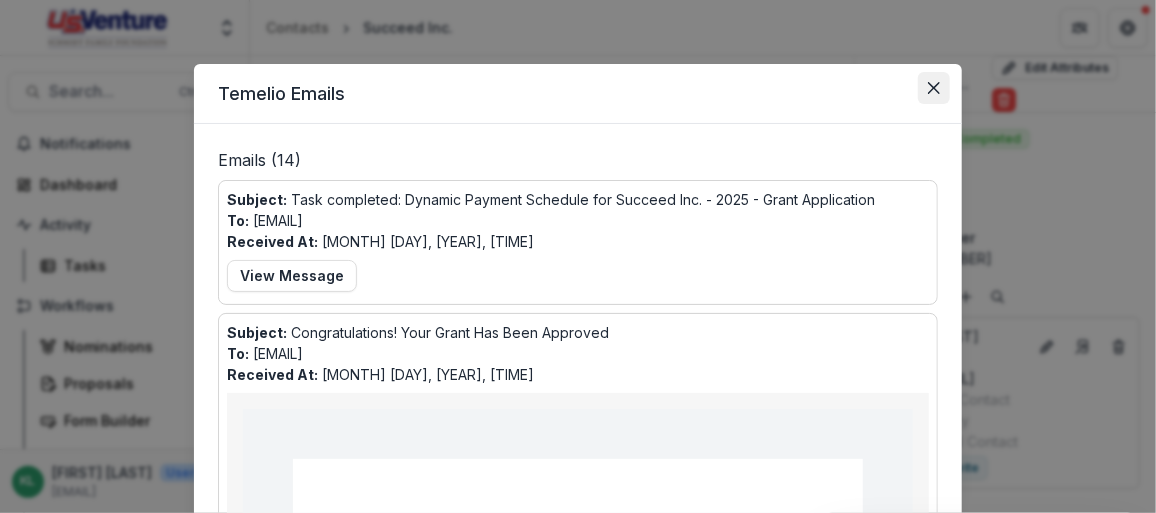 click 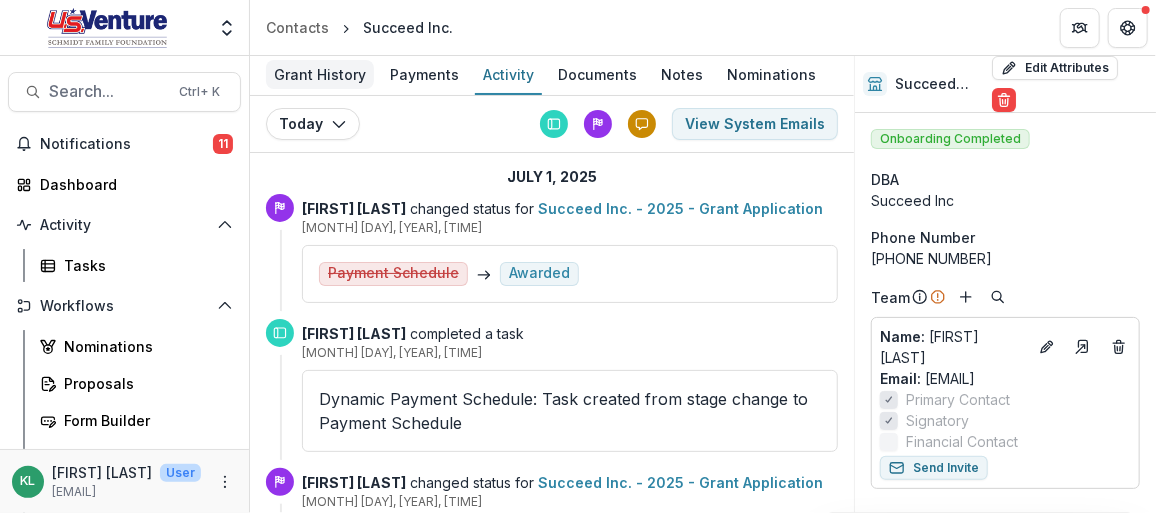click on "Grant History" at bounding box center [320, 74] 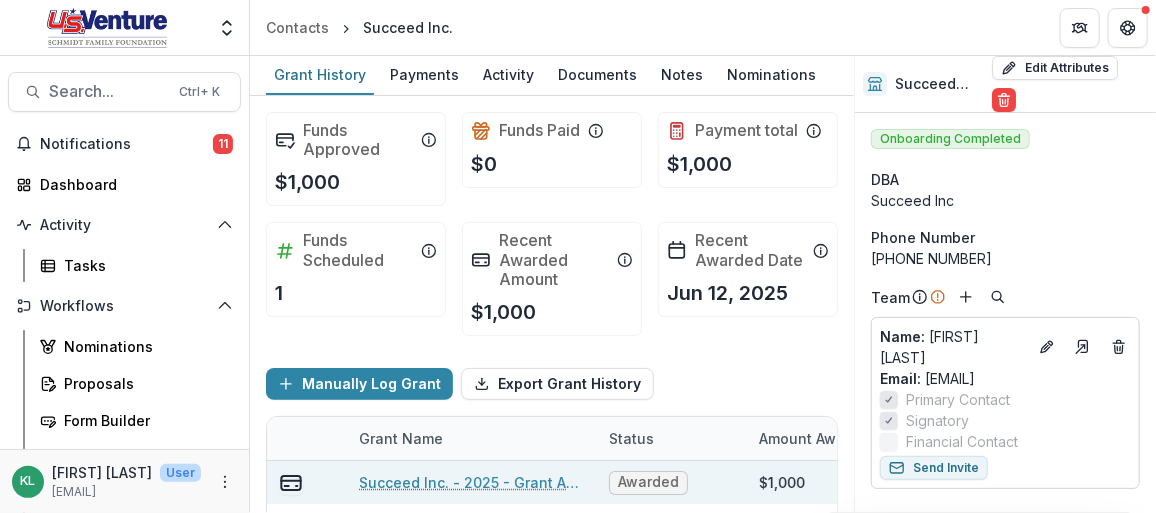 click on "Succeed Inc. - 2025 - Grant Application" at bounding box center (472, 482) 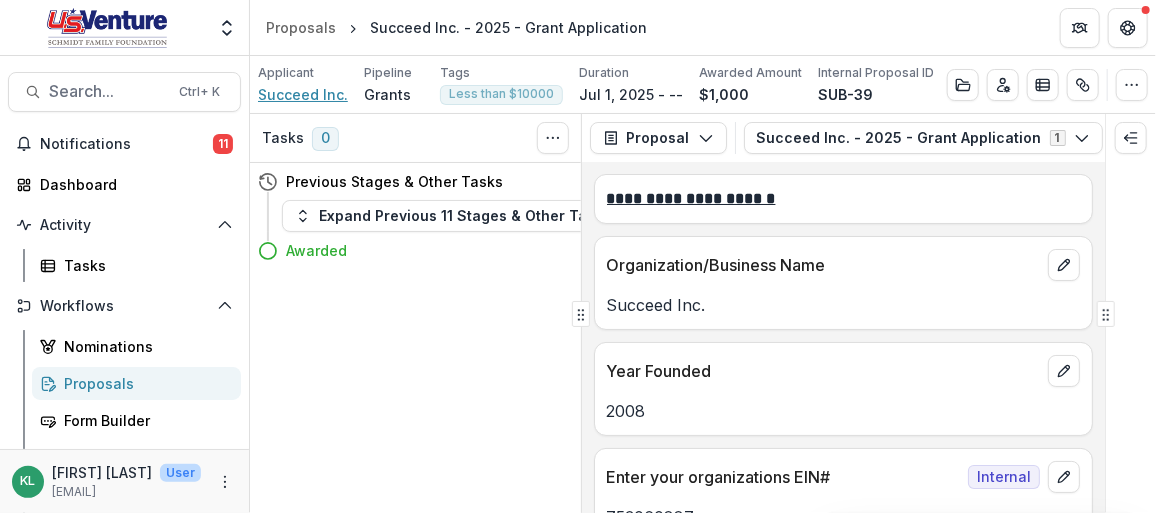 click on "Succeed Inc." at bounding box center [303, 94] 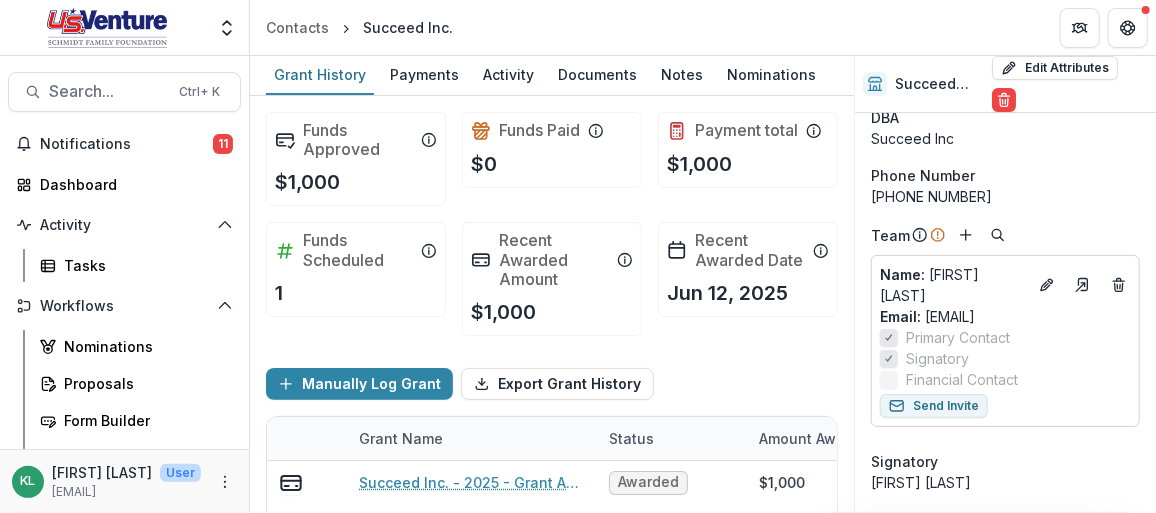 scroll, scrollTop: 90, scrollLeft: 0, axis: vertical 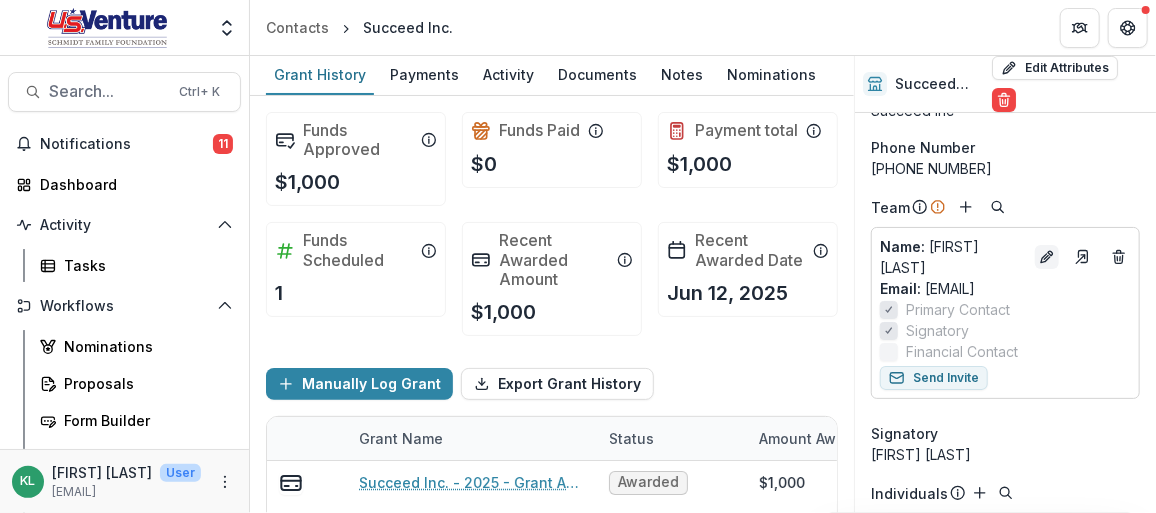 click at bounding box center (1047, 257) 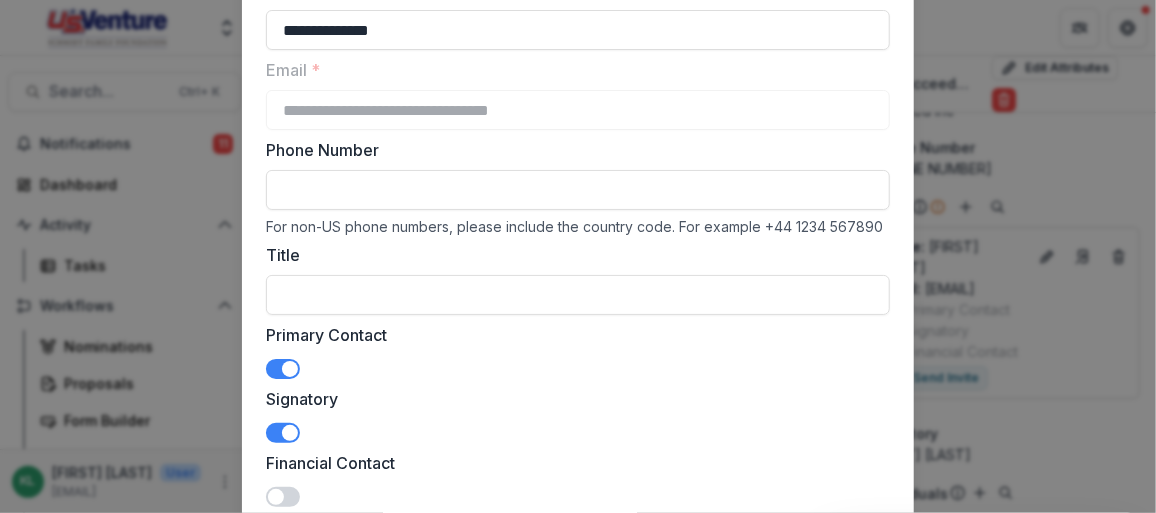 scroll, scrollTop: 86, scrollLeft: 0, axis: vertical 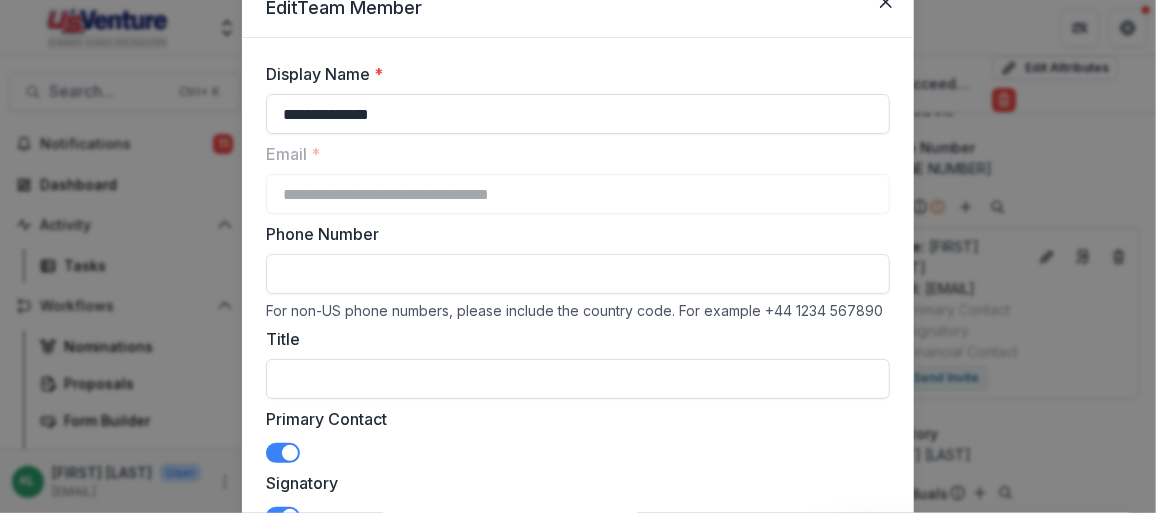 click on "Phone Number" at bounding box center [578, 274] 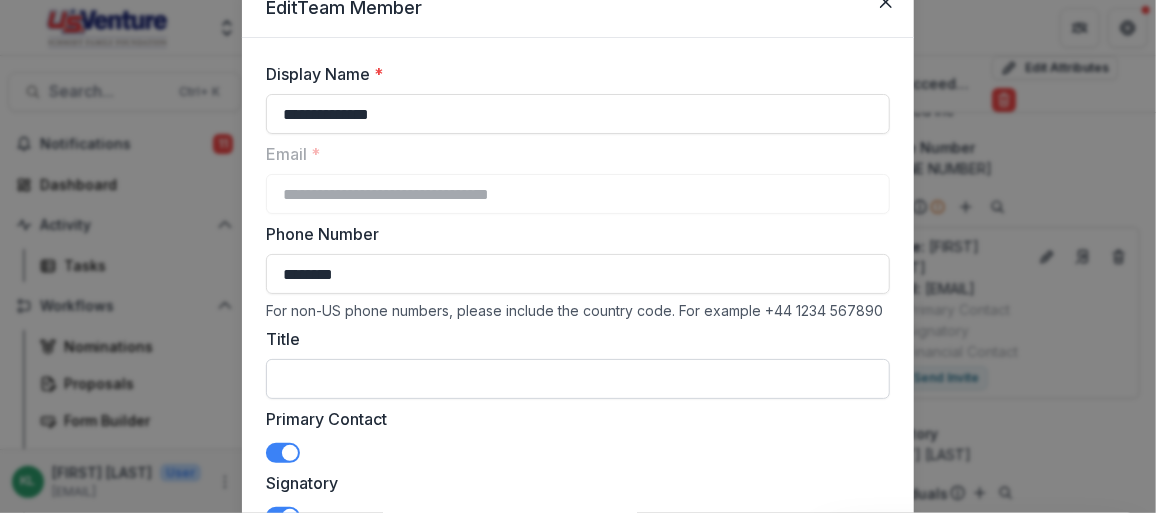 type on "********" 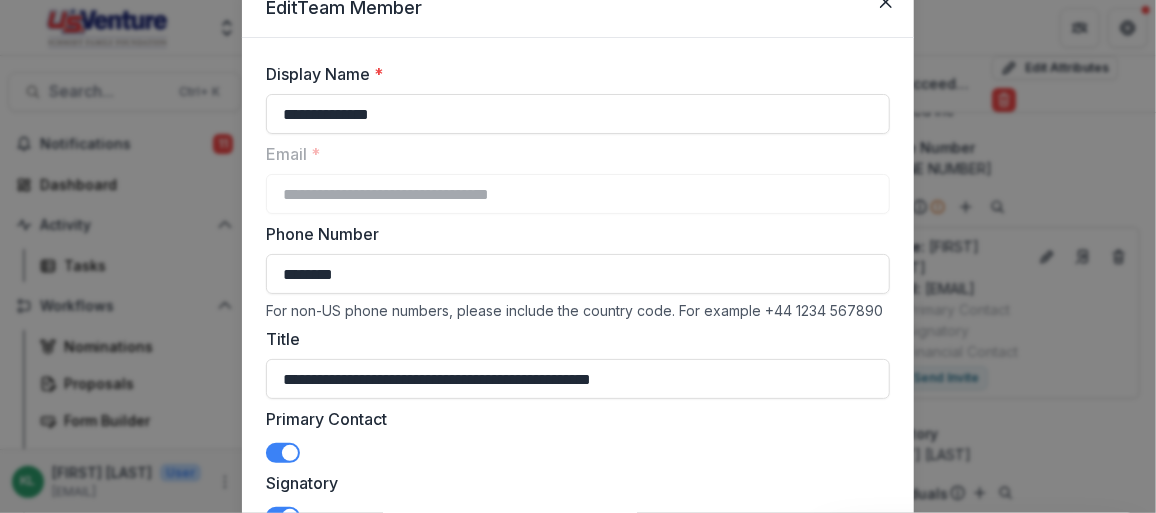 type on "**********" 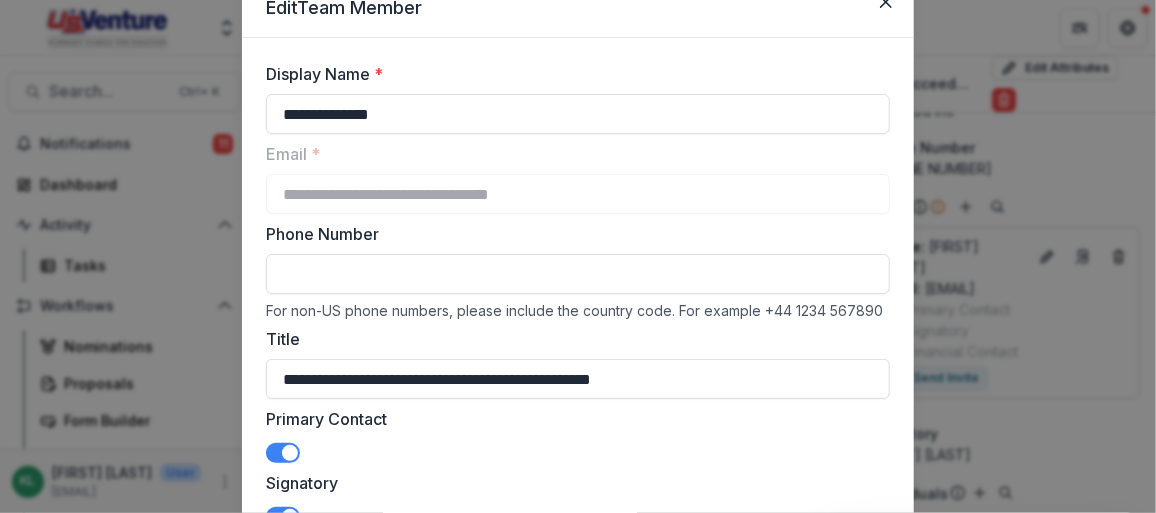 drag, startPoint x: 725, startPoint y: 378, endPoint x: 198, endPoint y: 349, distance: 527.7973 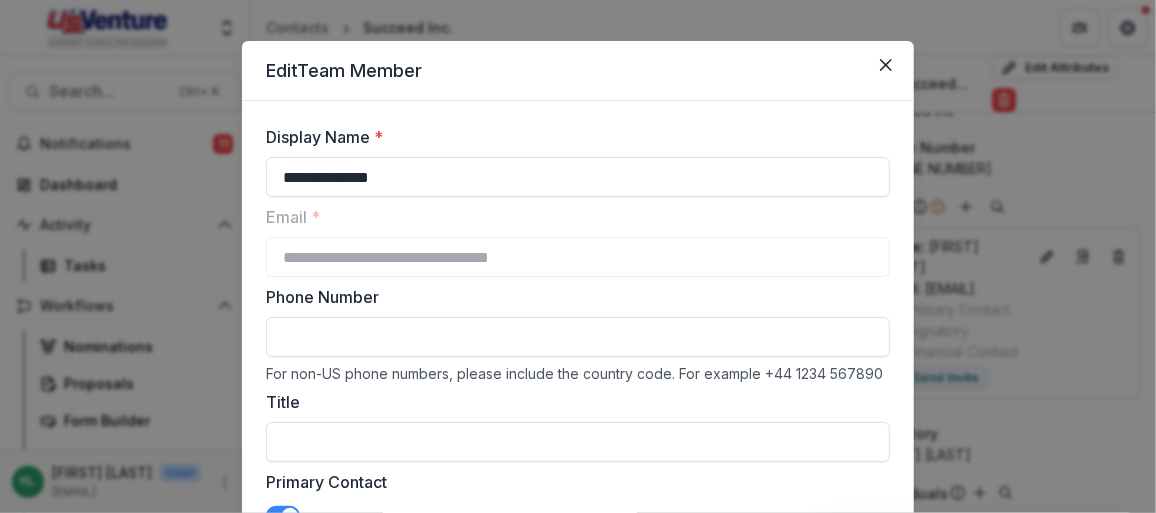 scroll, scrollTop: 0, scrollLeft: 0, axis: both 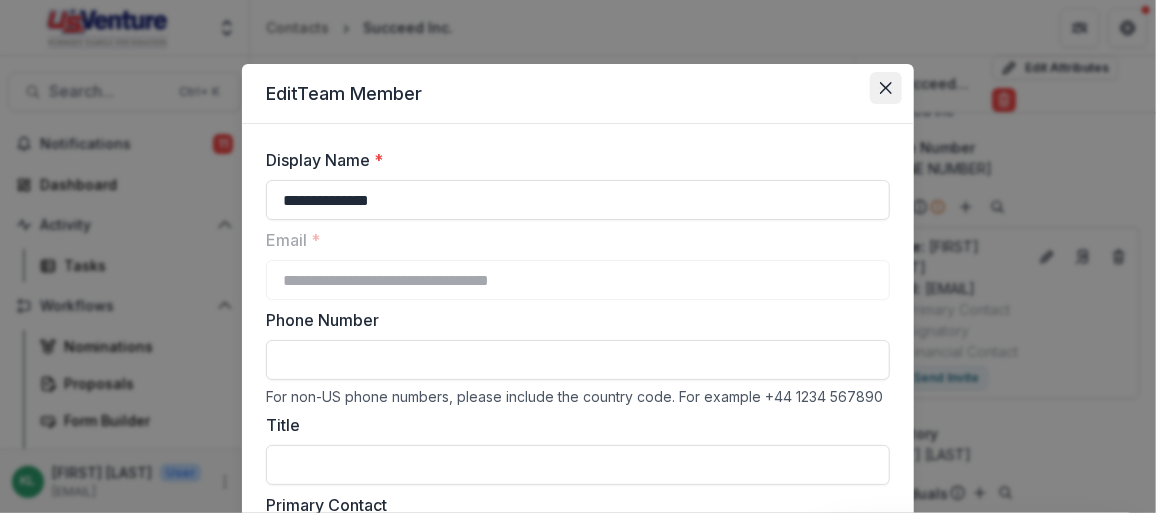 type 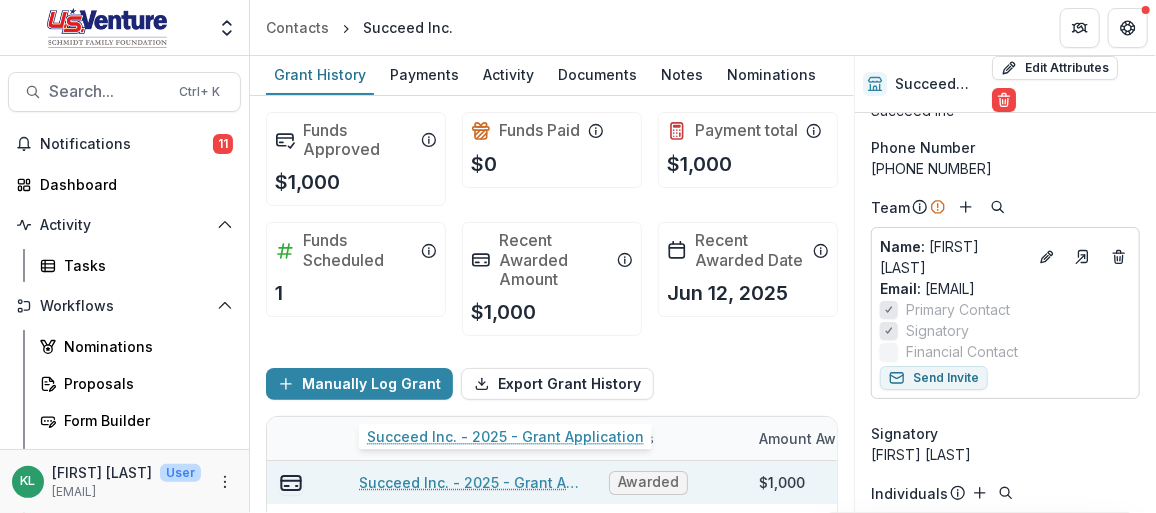click on "Succeed Inc. - 2025 - Grant Application" at bounding box center [472, 482] 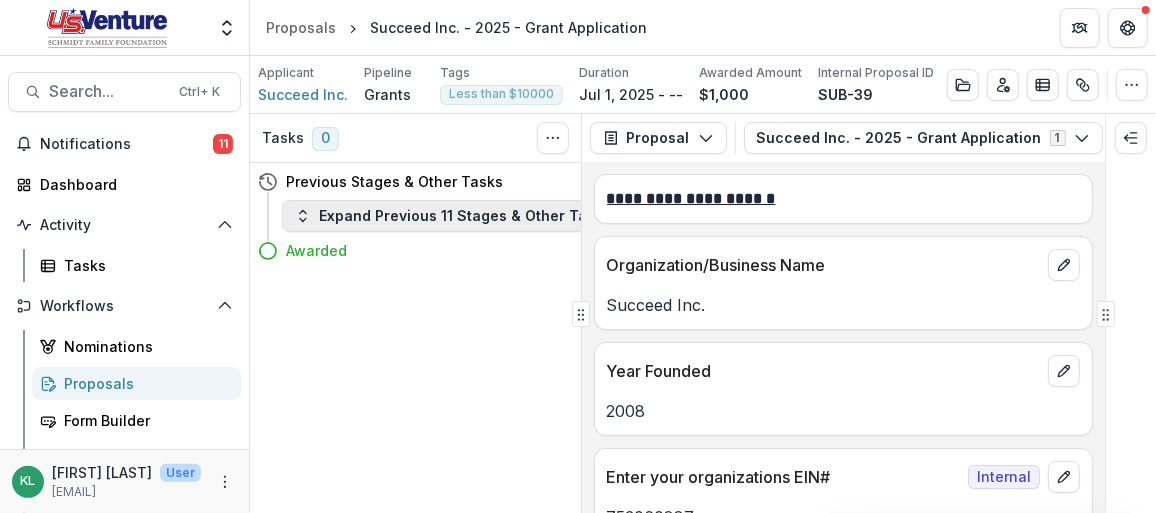 click on "Expand Previous 11 Stages & Other Tasks" at bounding box center (453, 216) 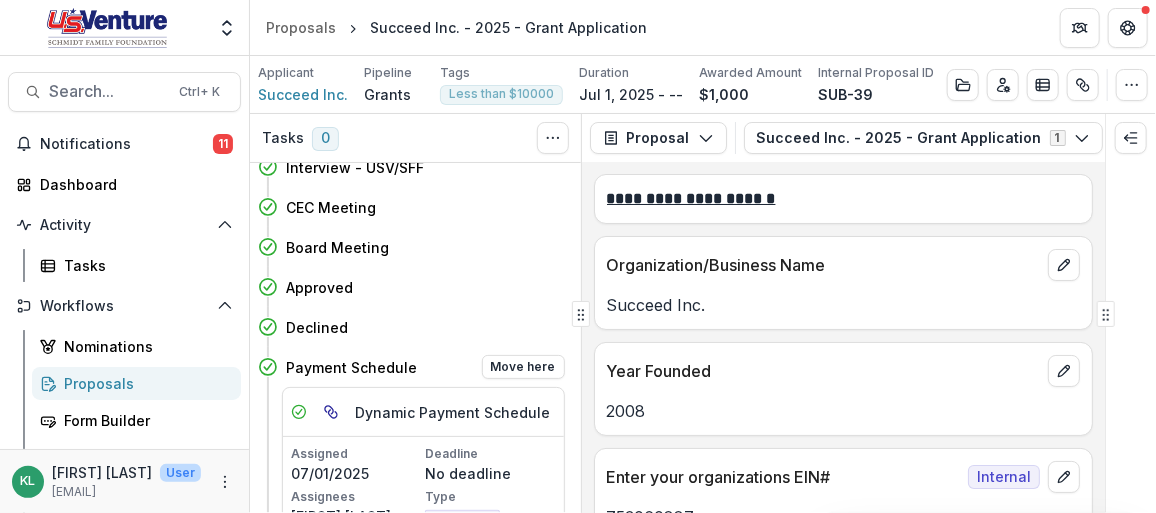 scroll, scrollTop: 806, scrollLeft: 0, axis: vertical 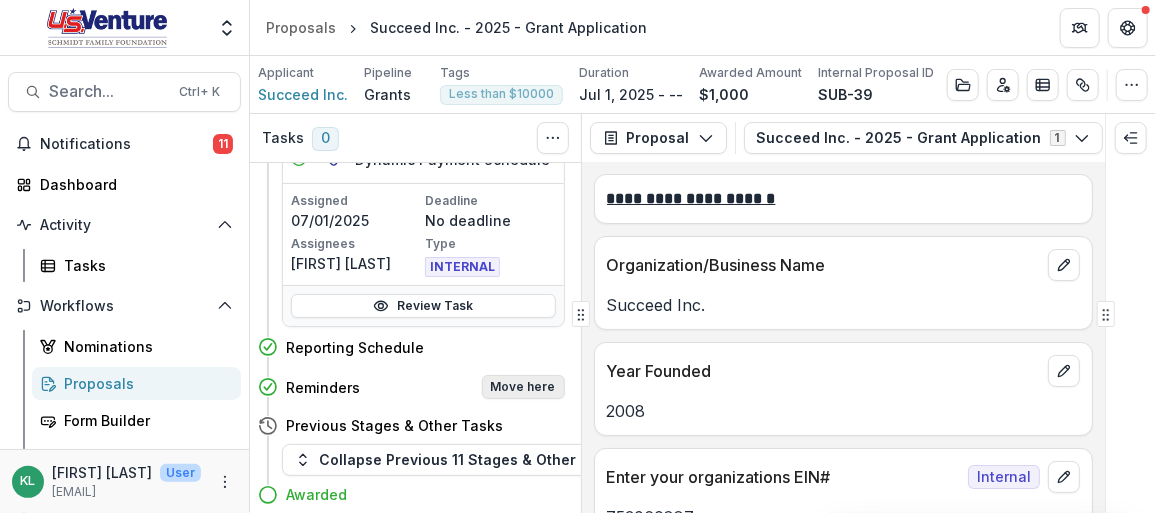 click on "Move here" at bounding box center (523, 387) 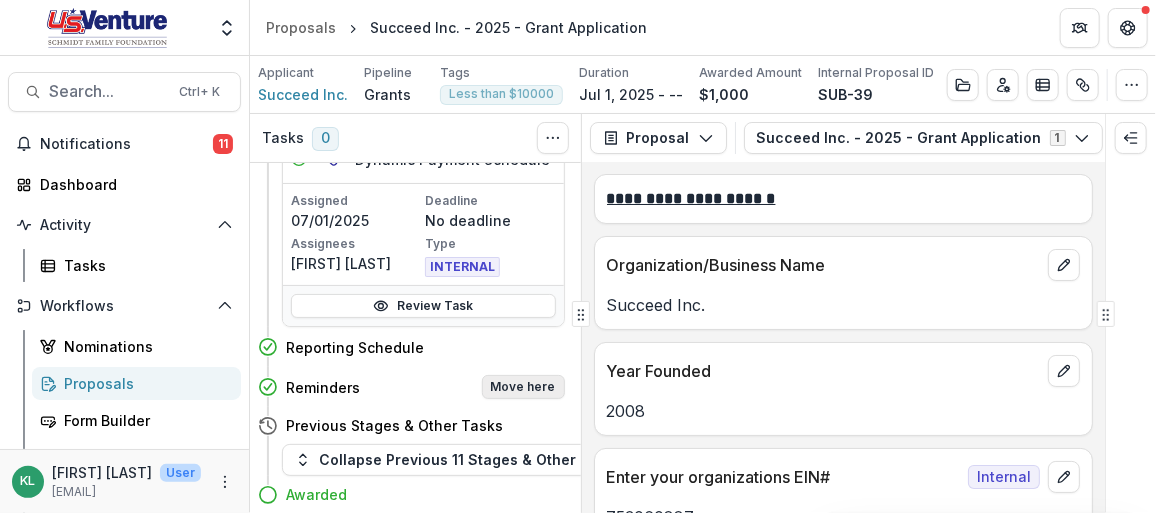select on "*********" 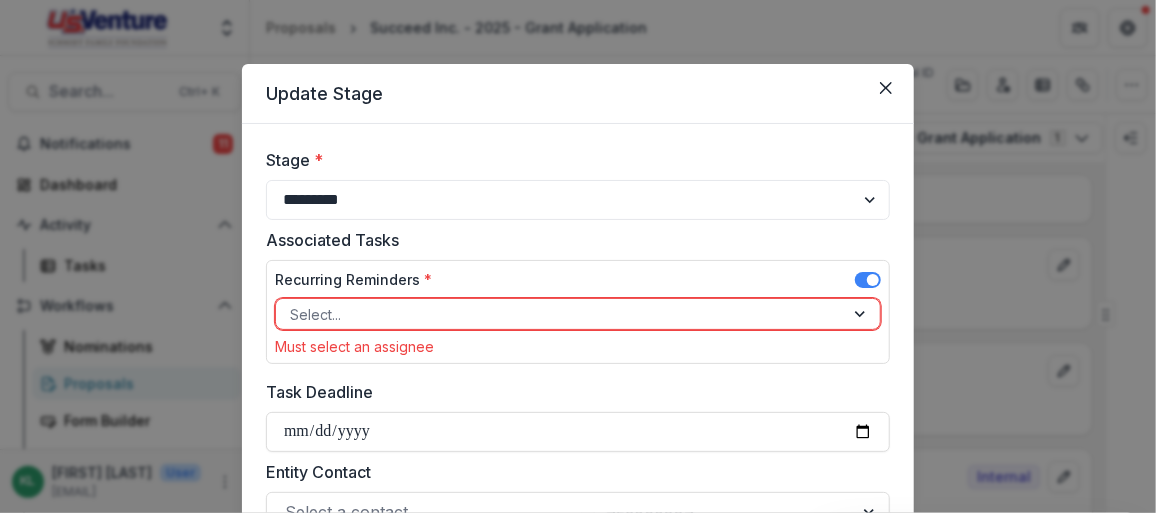 click at bounding box center (560, 314) 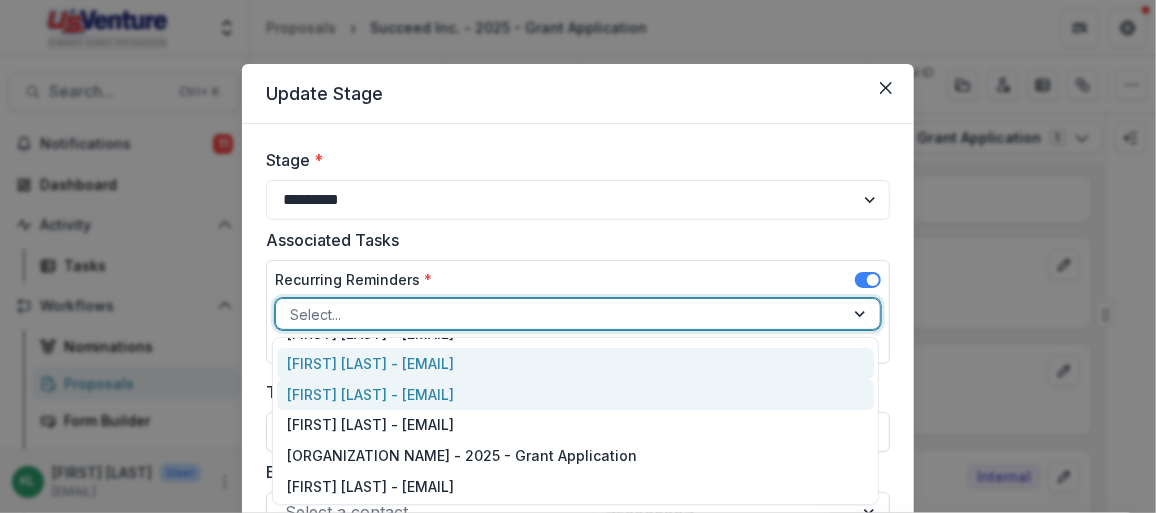 scroll, scrollTop: 0, scrollLeft: 0, axis: both 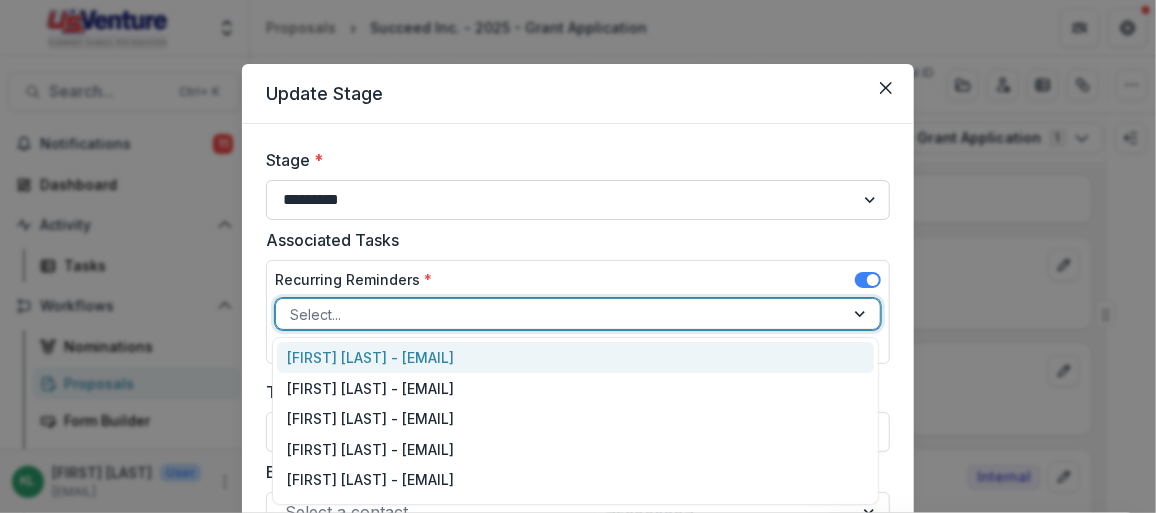 click on "**********" at bounding box center (578, 200) 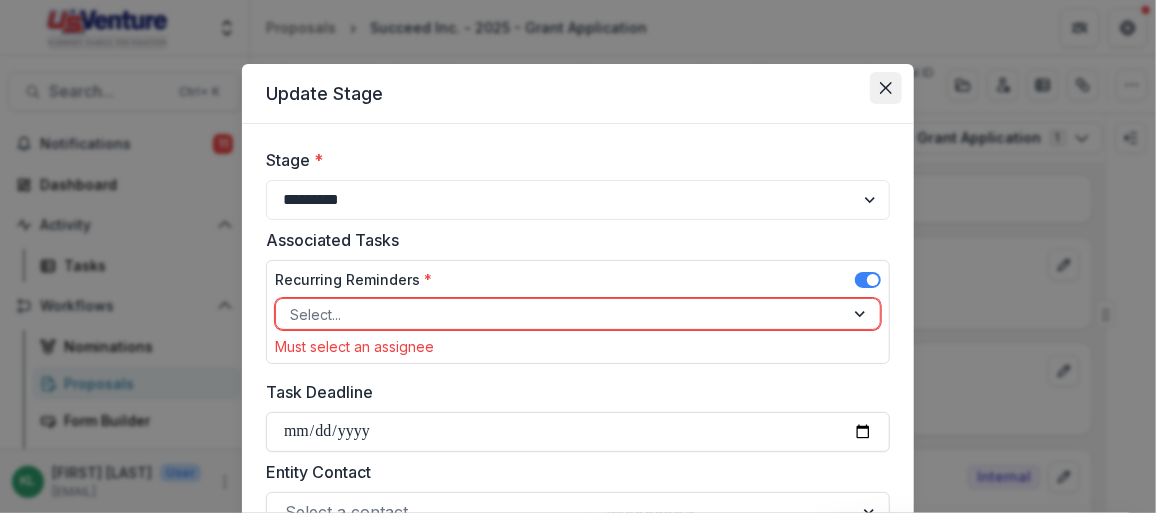 click 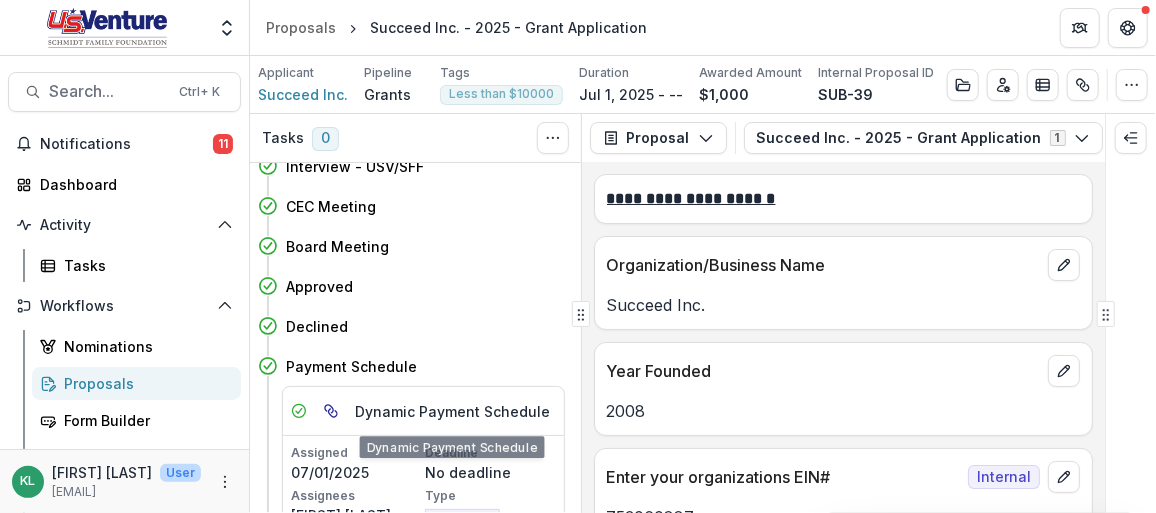 scroll, scrollTop: 533, scrollLeft: 0, axis: vertical 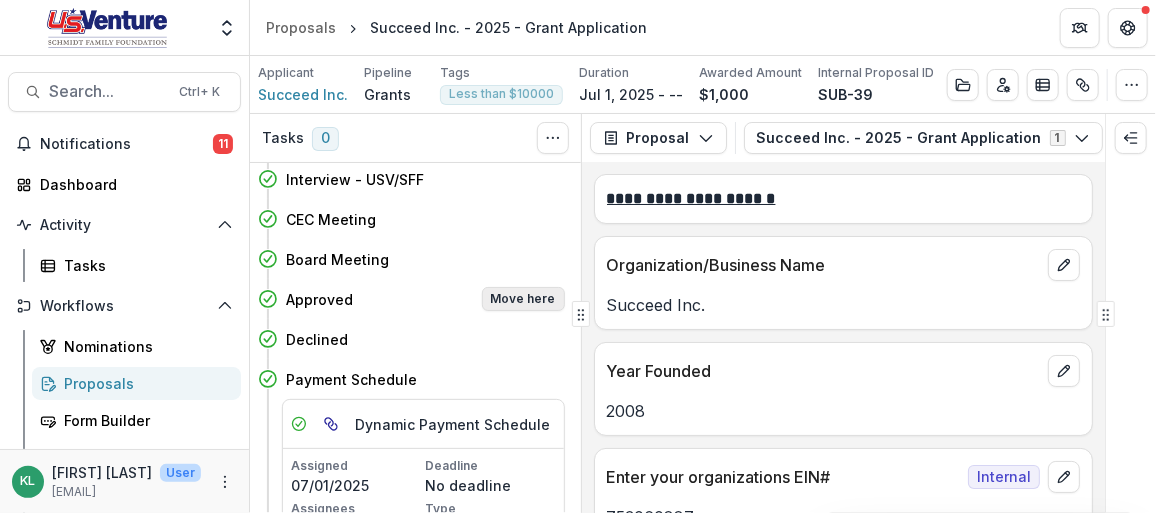 click on "Move here" at bounding box center [523, 299] 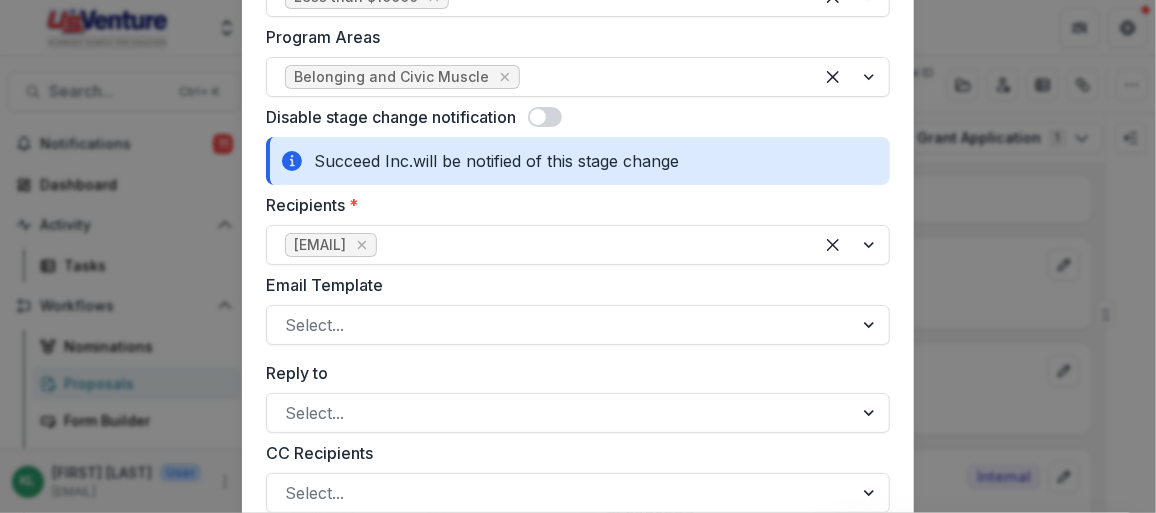 scroll, scrollTop: 909, scrollLeft: 0, axis: vertical 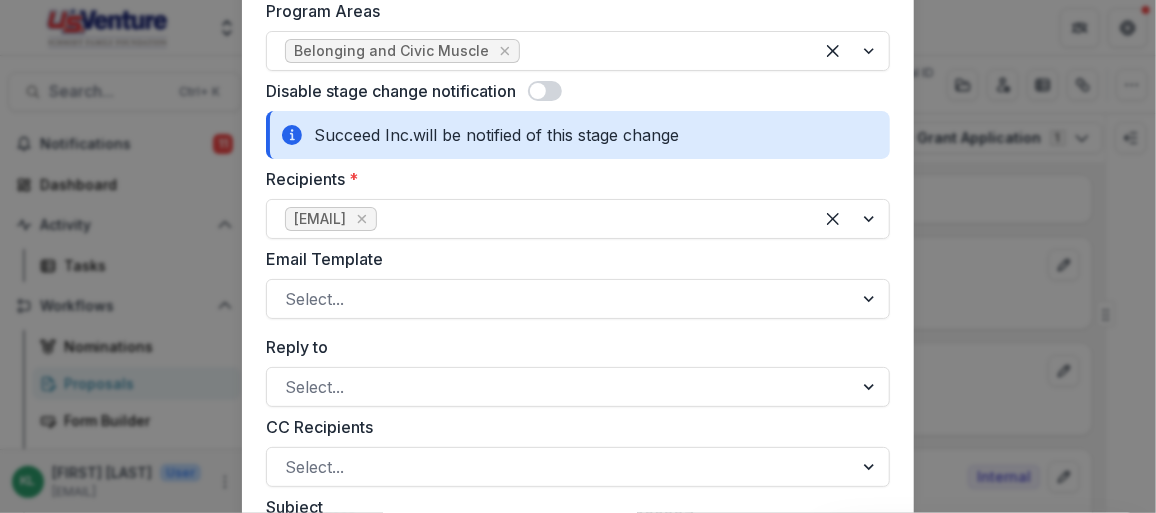 click at bounding box center (545, 91) 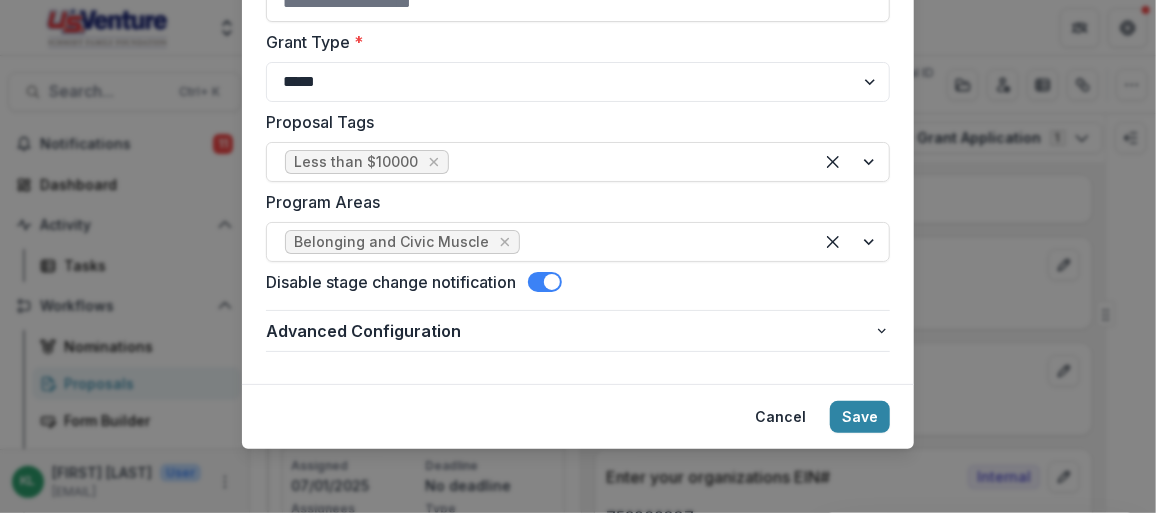 scroll, scrollTop: 716, scrollLeft: 0, axis: vertical 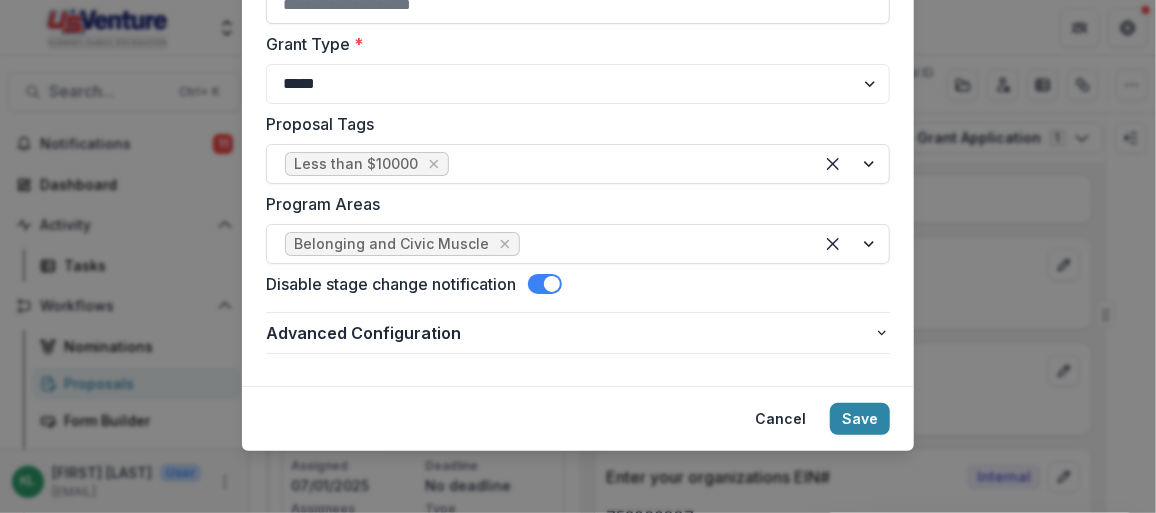 click at bounding box center (552, 284) 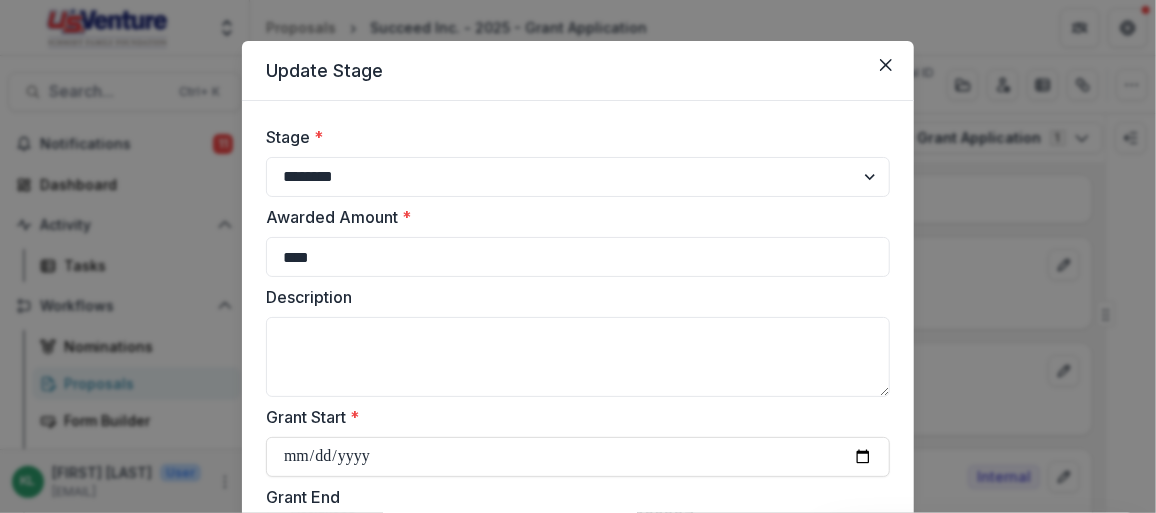 scroll, scrollTop: 0, scrollLeft: 0, axis: both 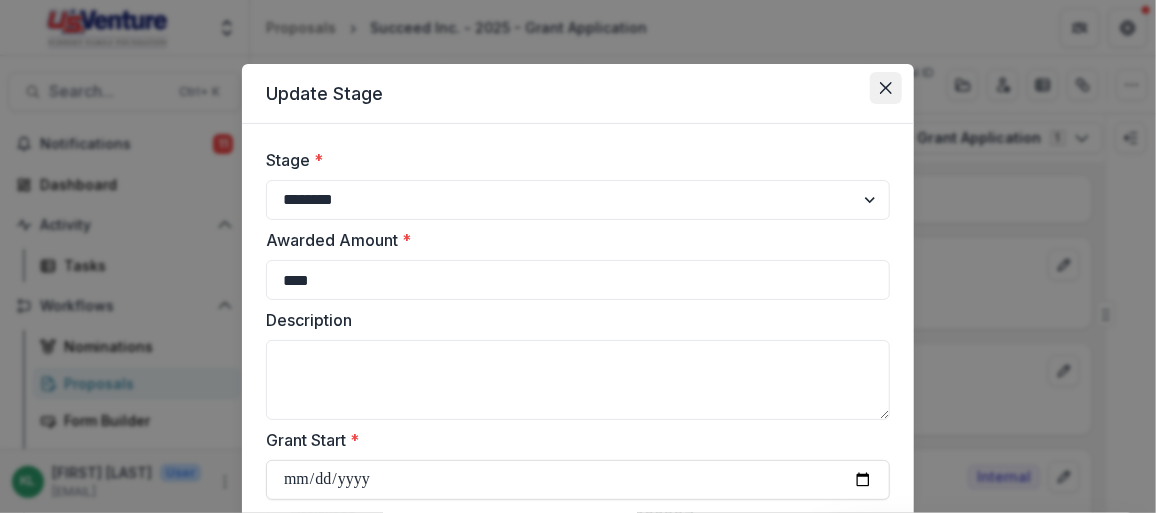 click 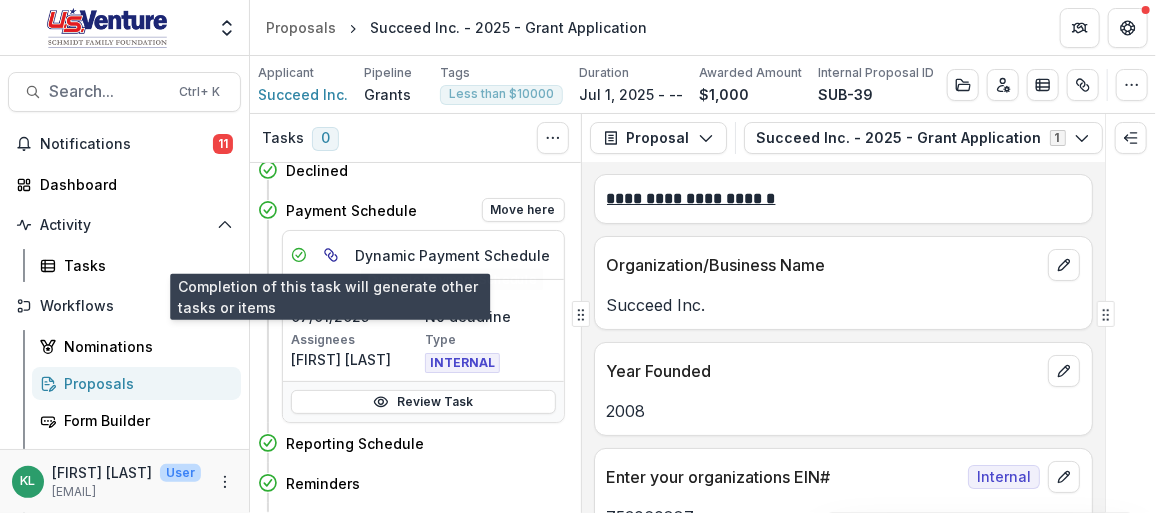 scroll, scrollTop: 806, scrollLeft: 0, axis: vertical 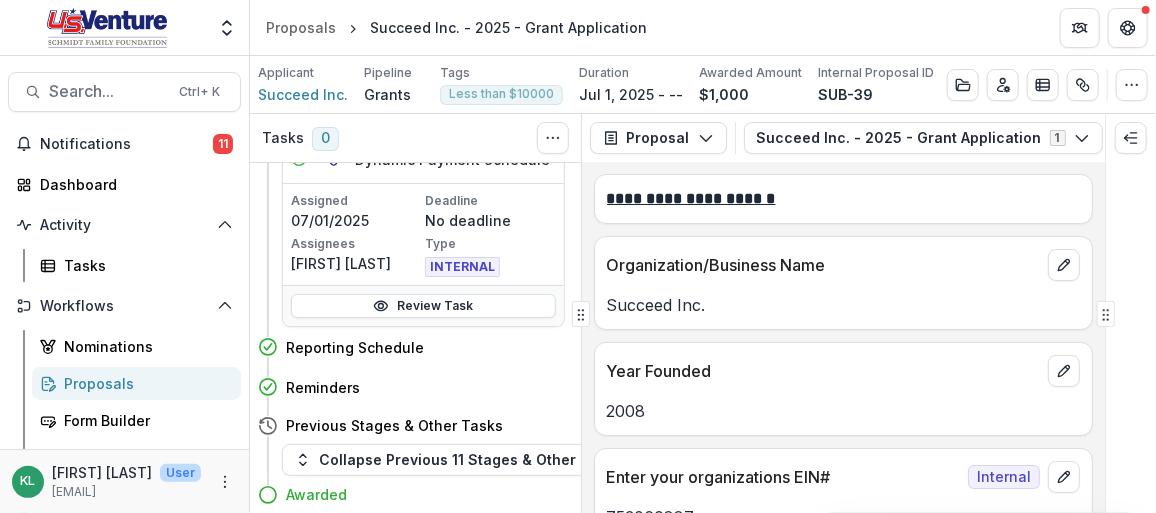drag, startPoint x: 541, startPoint y: 475, endPoint x: 441, endPoint y: 468, distance: 100.2447 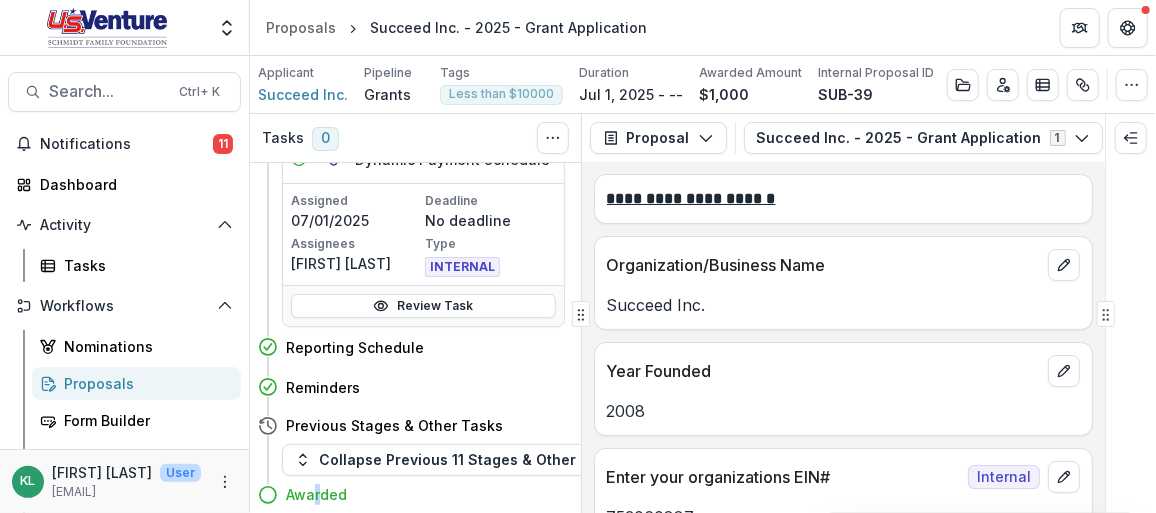 click on "Awarded" at bounding box center [316, 494] 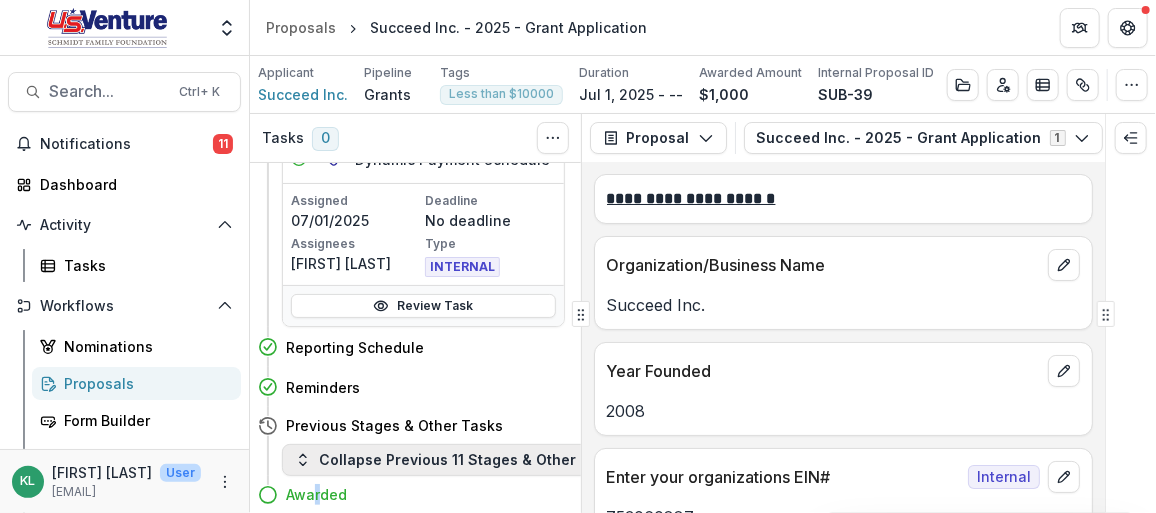 drag, startPoint x: 316, startPoint y: 471, endPoint x: 490, endPoint y: 453, distance: 174.92856 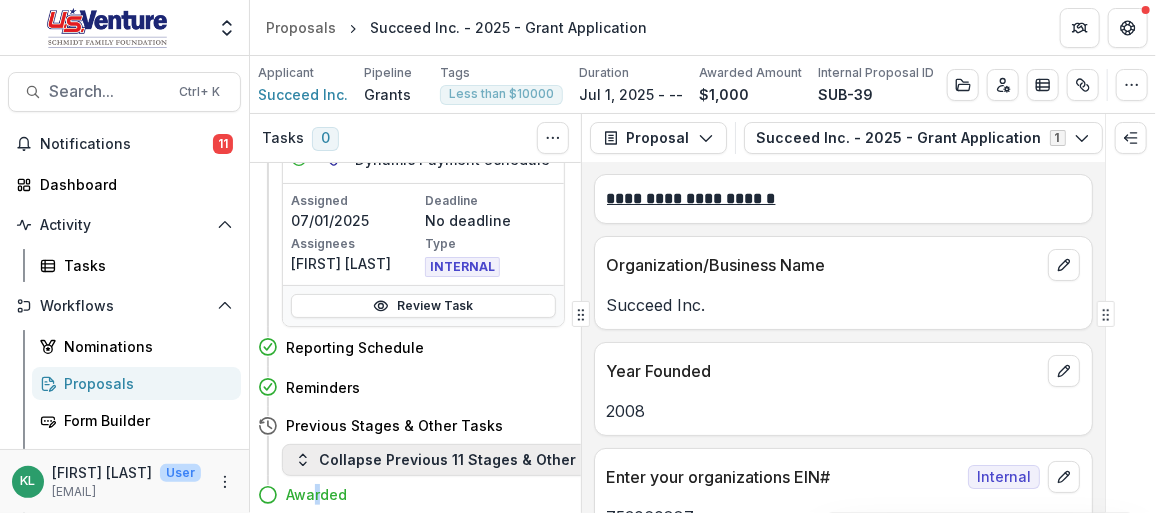 click on "Collapse Previous 11 Stages & Other Tasks" at bounding box center [458, 460] 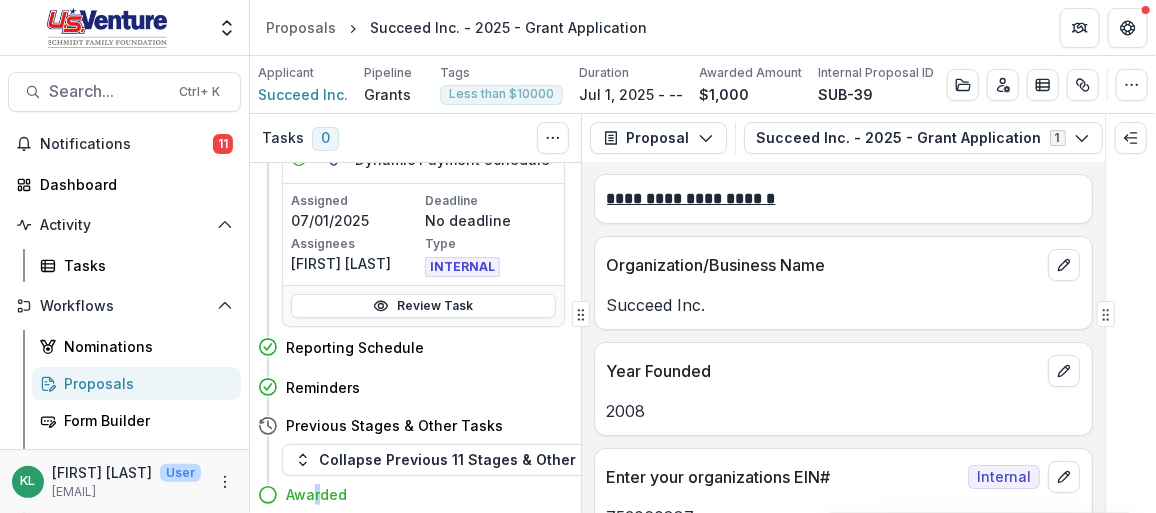 scroll, scrollTop: 0, scrollLeft: 0, axis: both 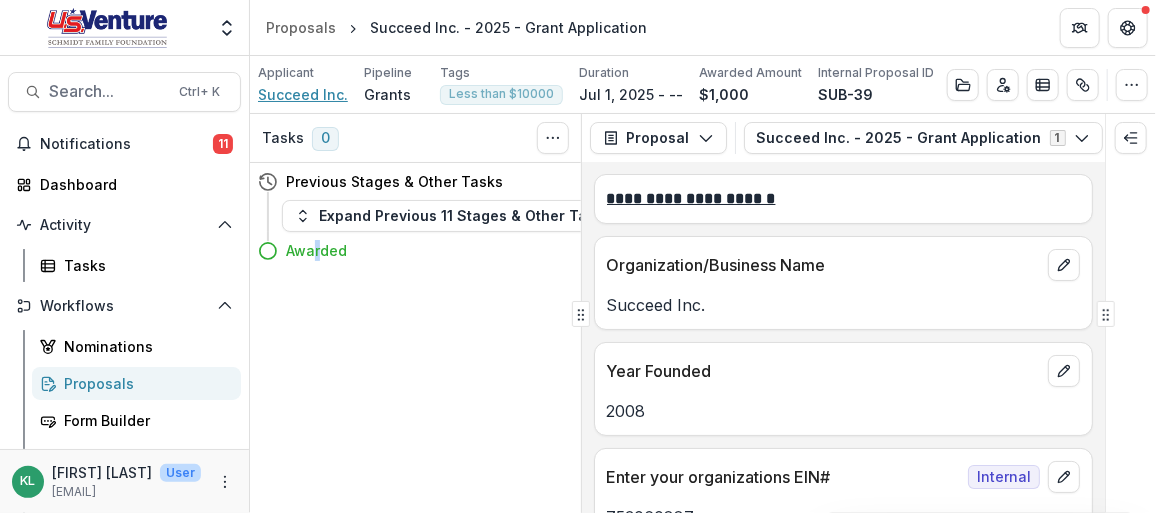 click on "Succeed Inc." at bounding box center [303, 94] 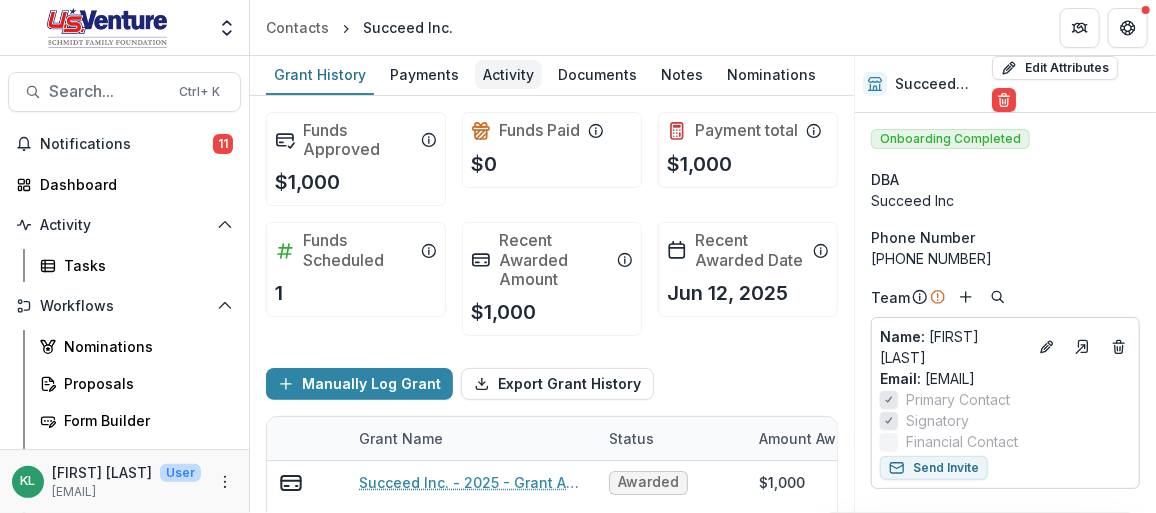 click on "Activity" at bounding box center (508, 74) 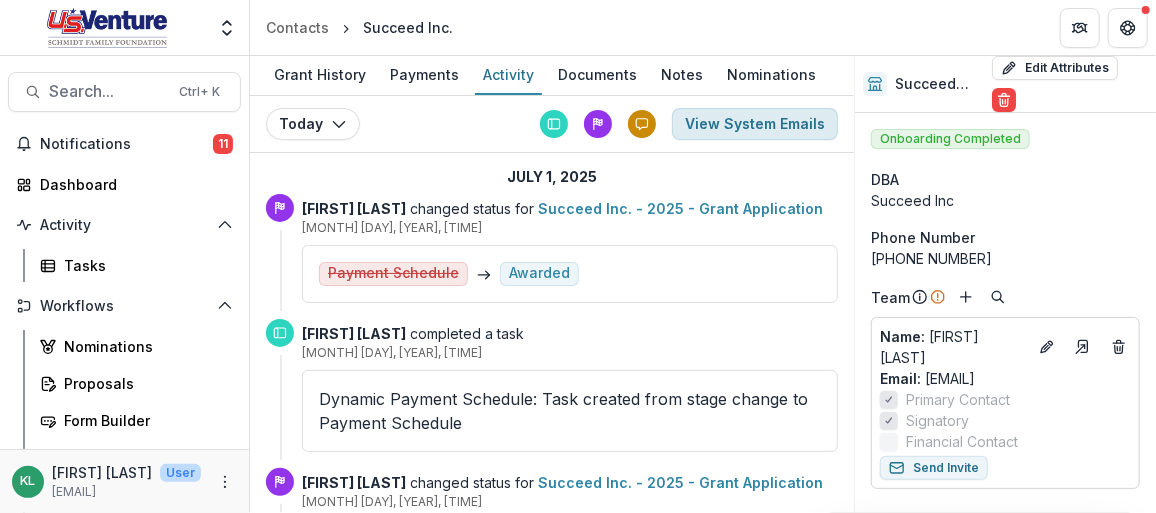 click on "View System Emails" at bounding box center [755, 124] 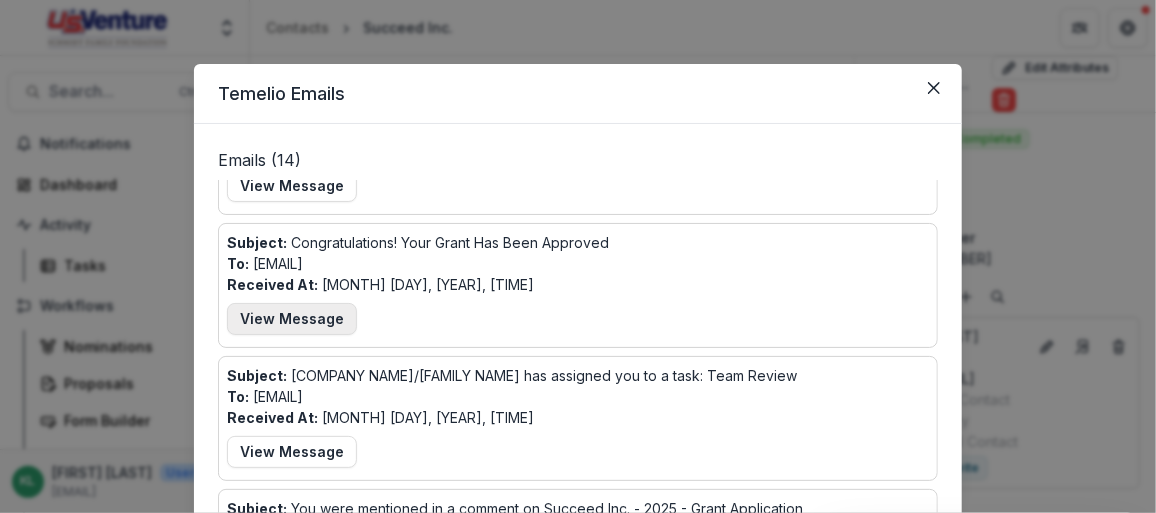 click on "View Message" at bounding box center (292, 319) 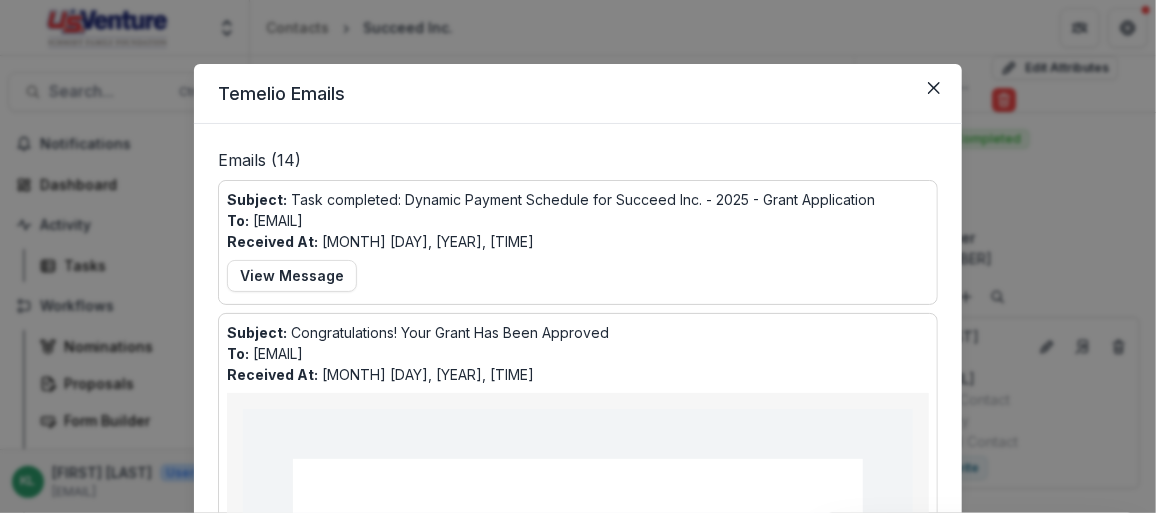 scroll, scrollTop: 0, scrollLeft: 0, axis: both 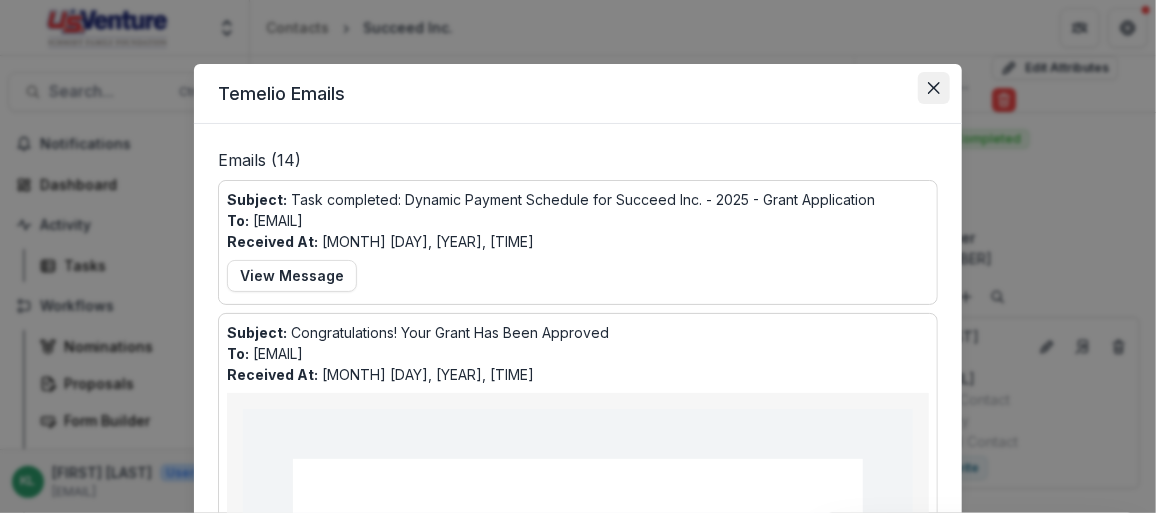 click 